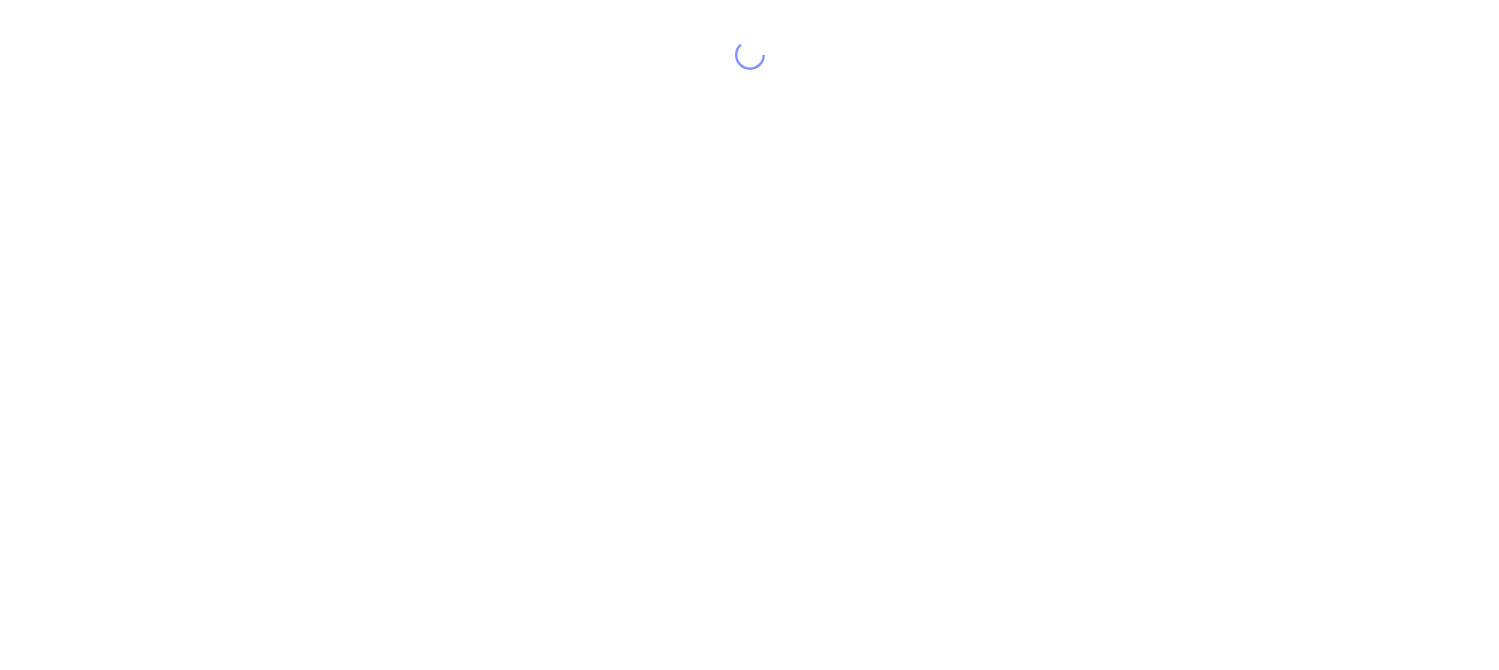 scroll, scrollTop: 0, scrollLeft: 0, axis: both 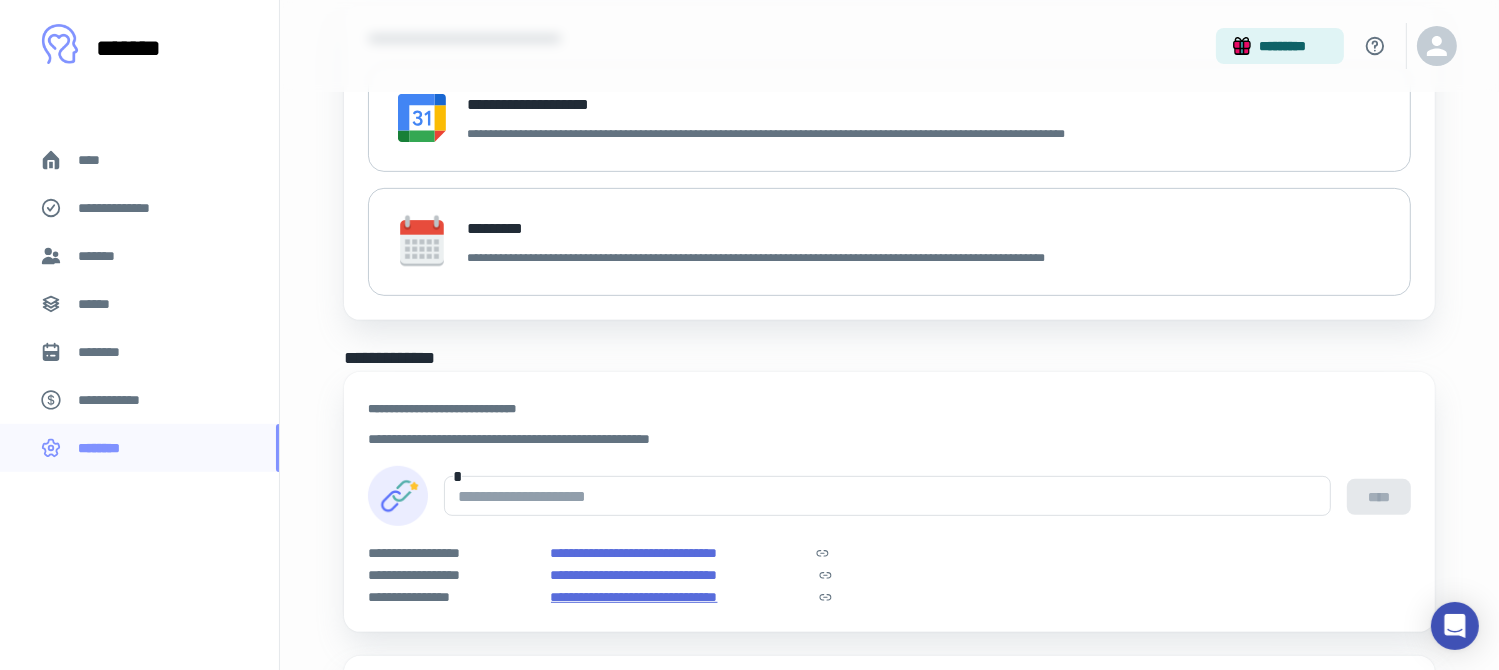 click on "**********" at bounding box center (678, 597) 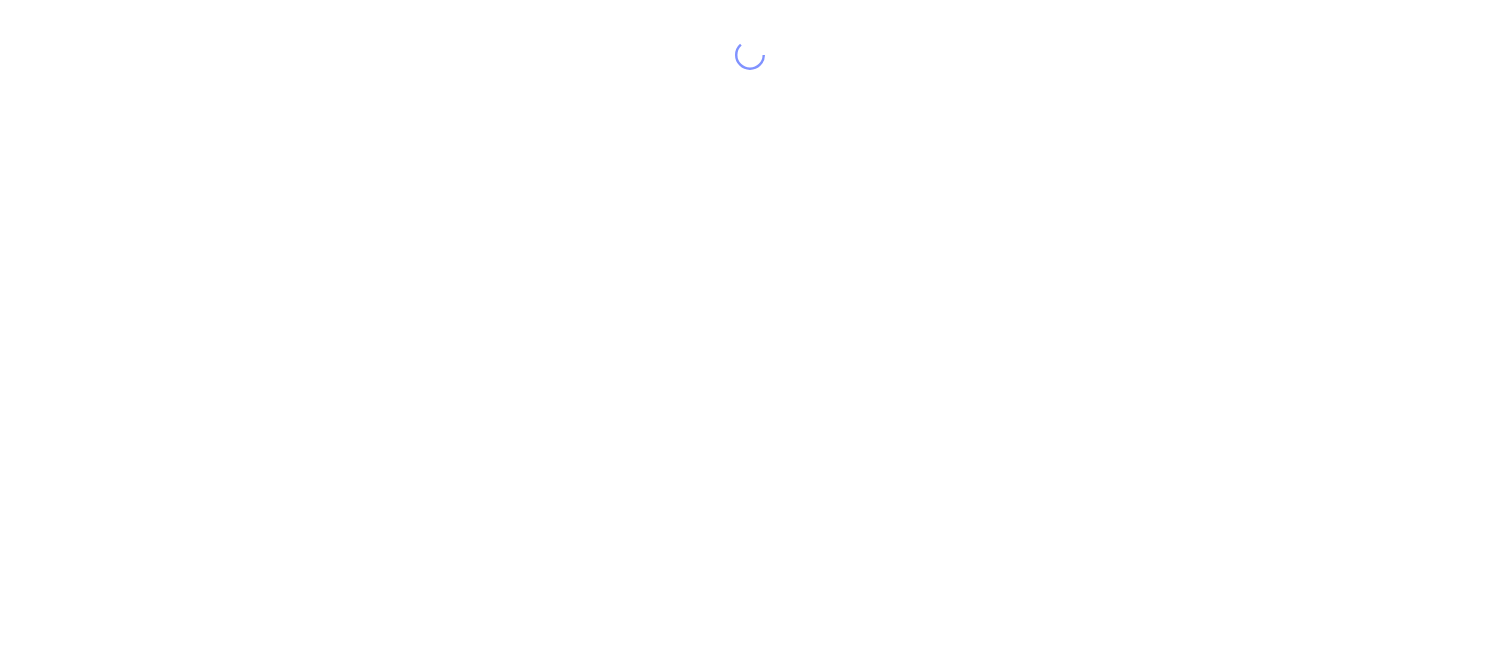 scroll, scrollTop: 0, scrollLeft: 0, axis: both 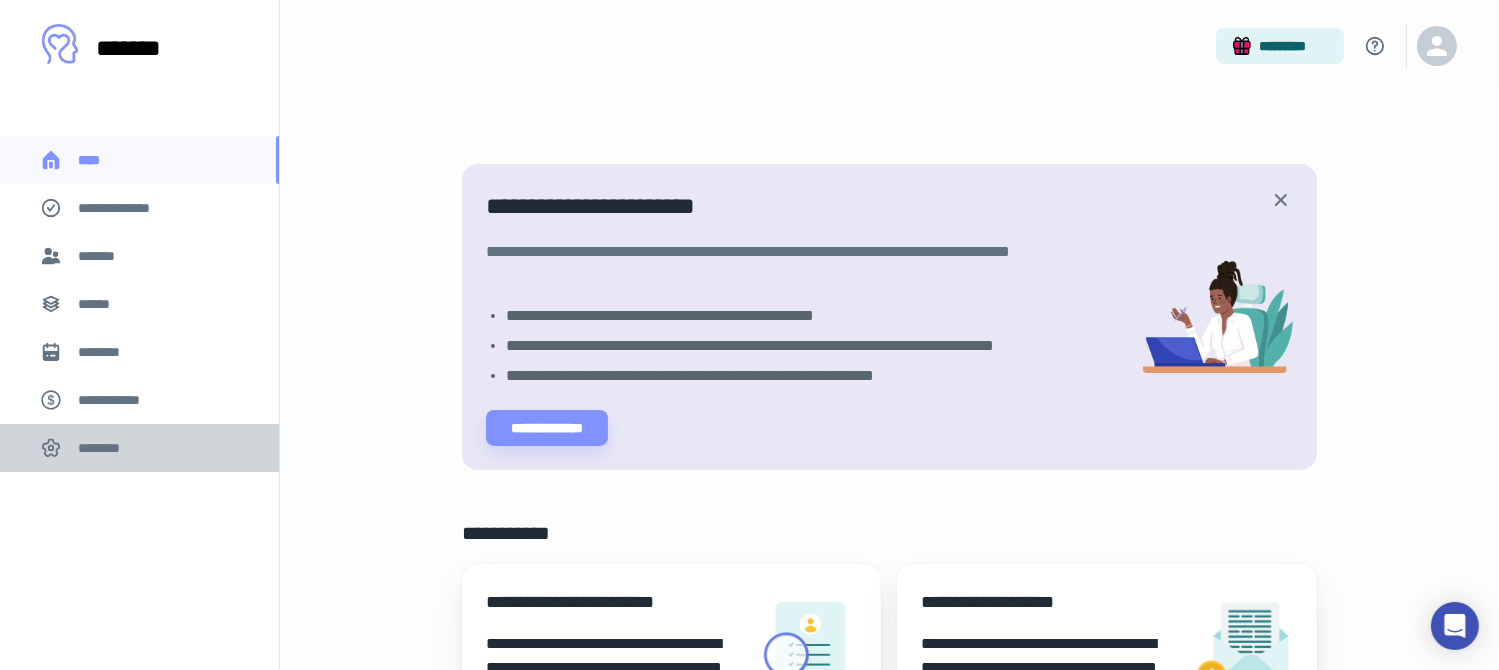 click on "********" at bounding box center (105, 448) 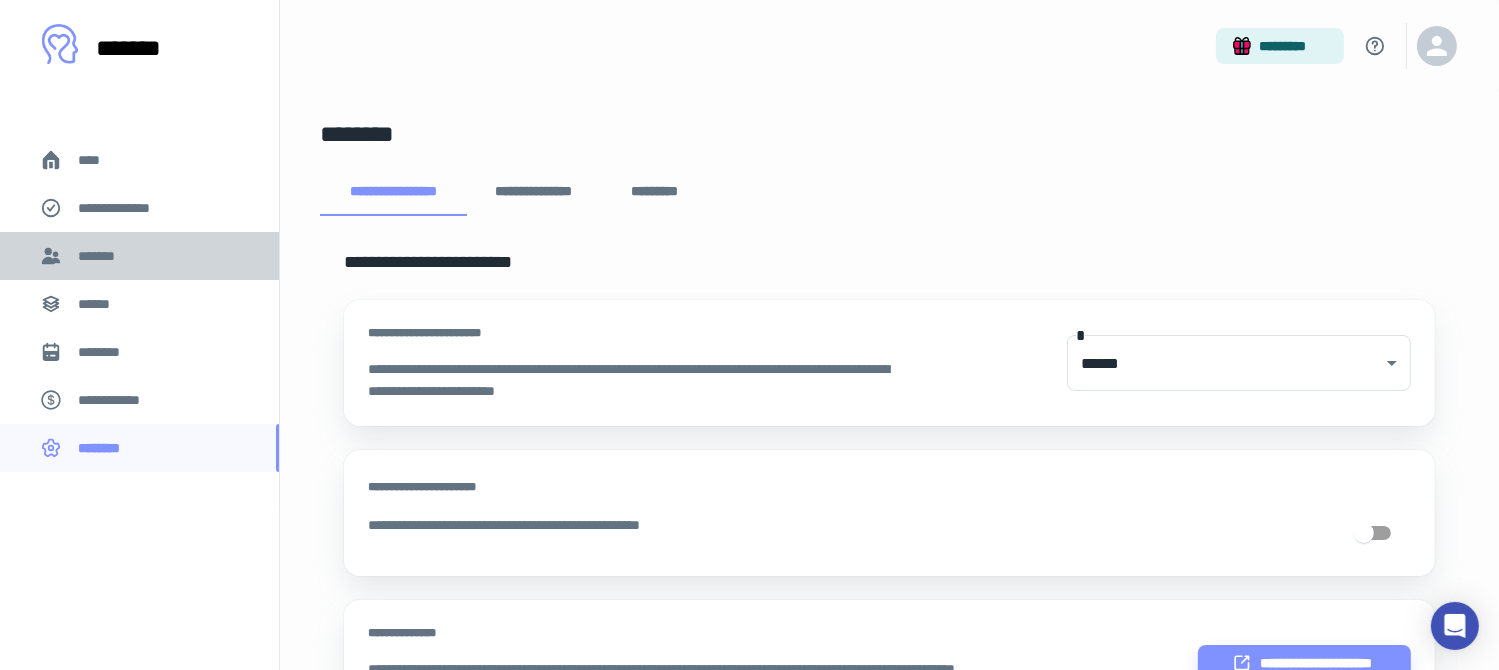 click on "*******" at bounding box center [101, 256] 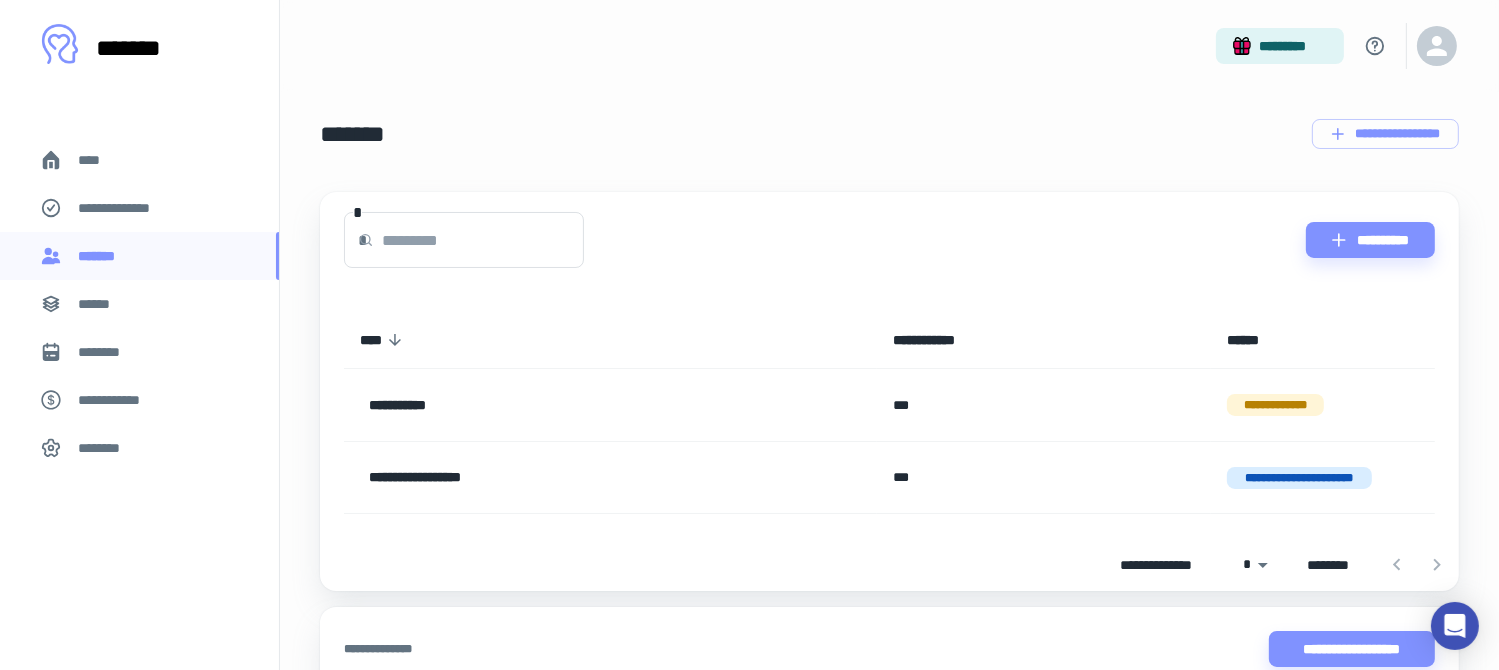 scroll, scrollTop: 100, scrollLeft: 0, axis: vertical 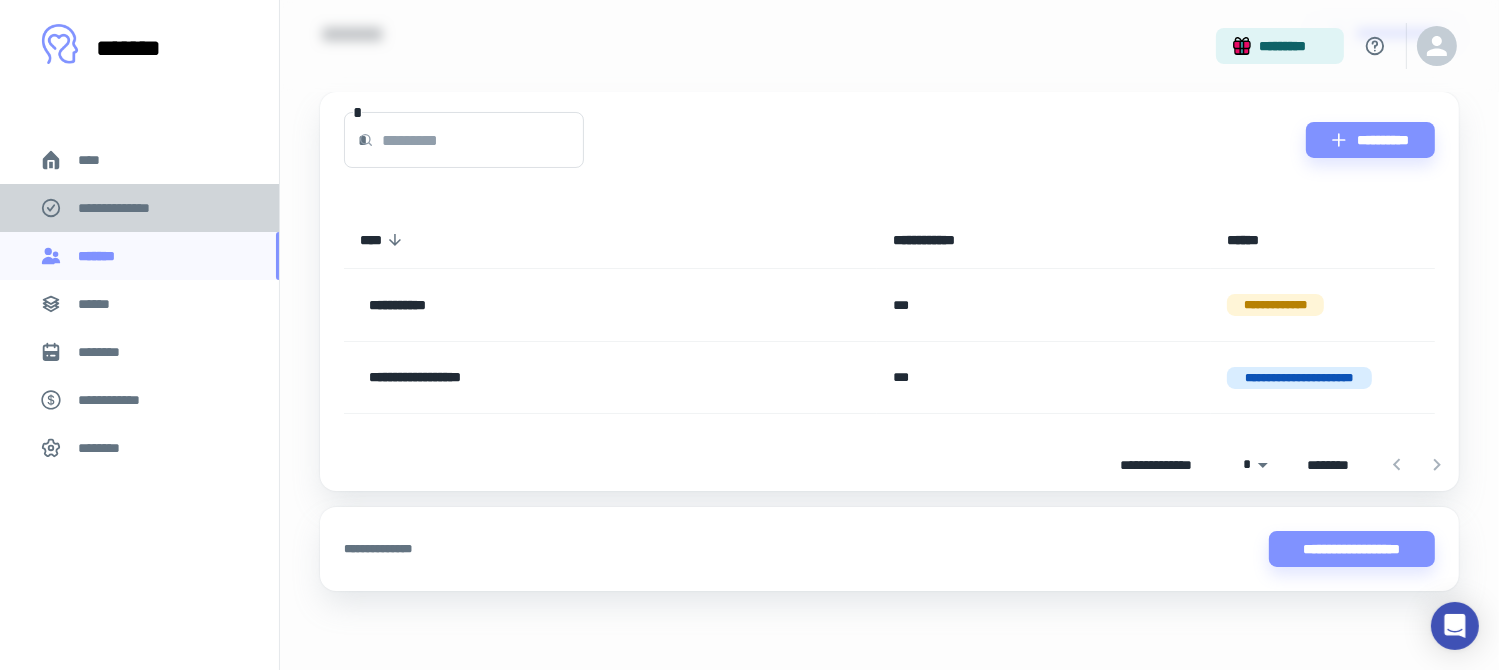 click on "**********" at bounding box center (127, 208) 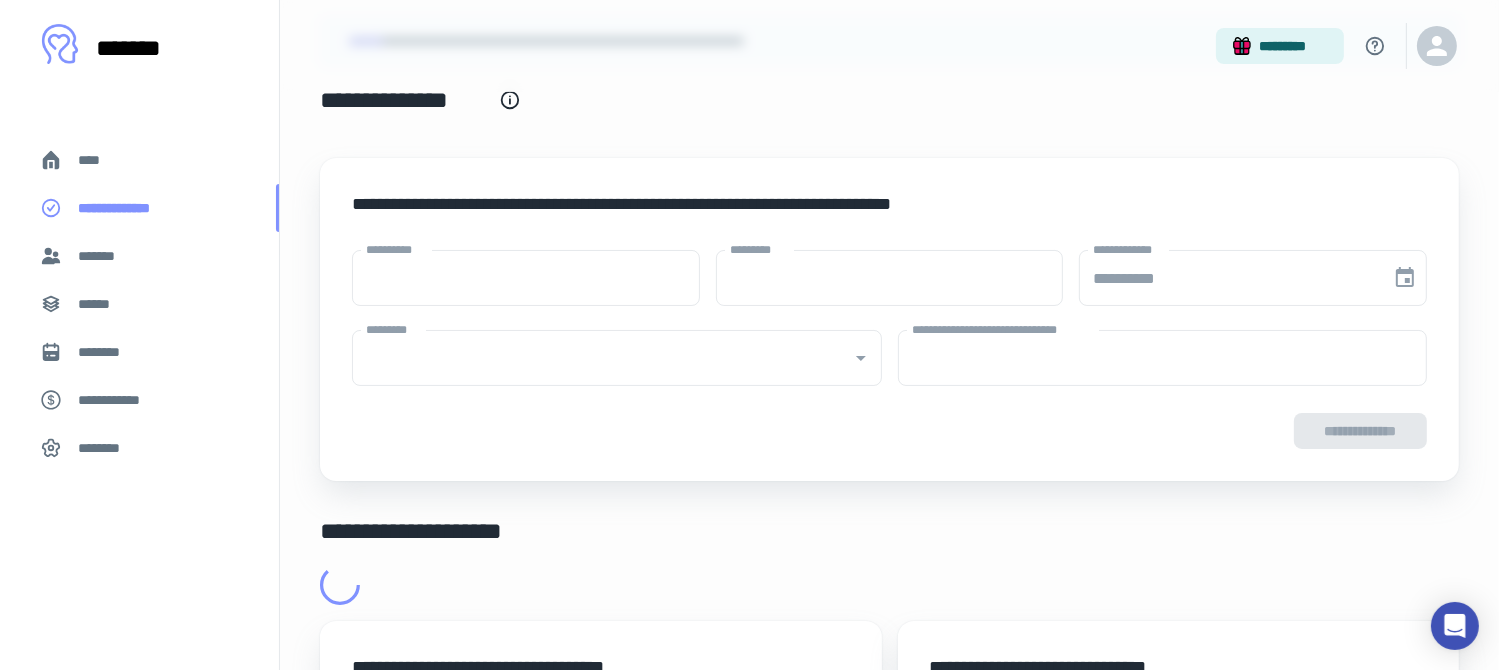 scroll, scrollTop: 0, scrollLeft: 0, axis: both 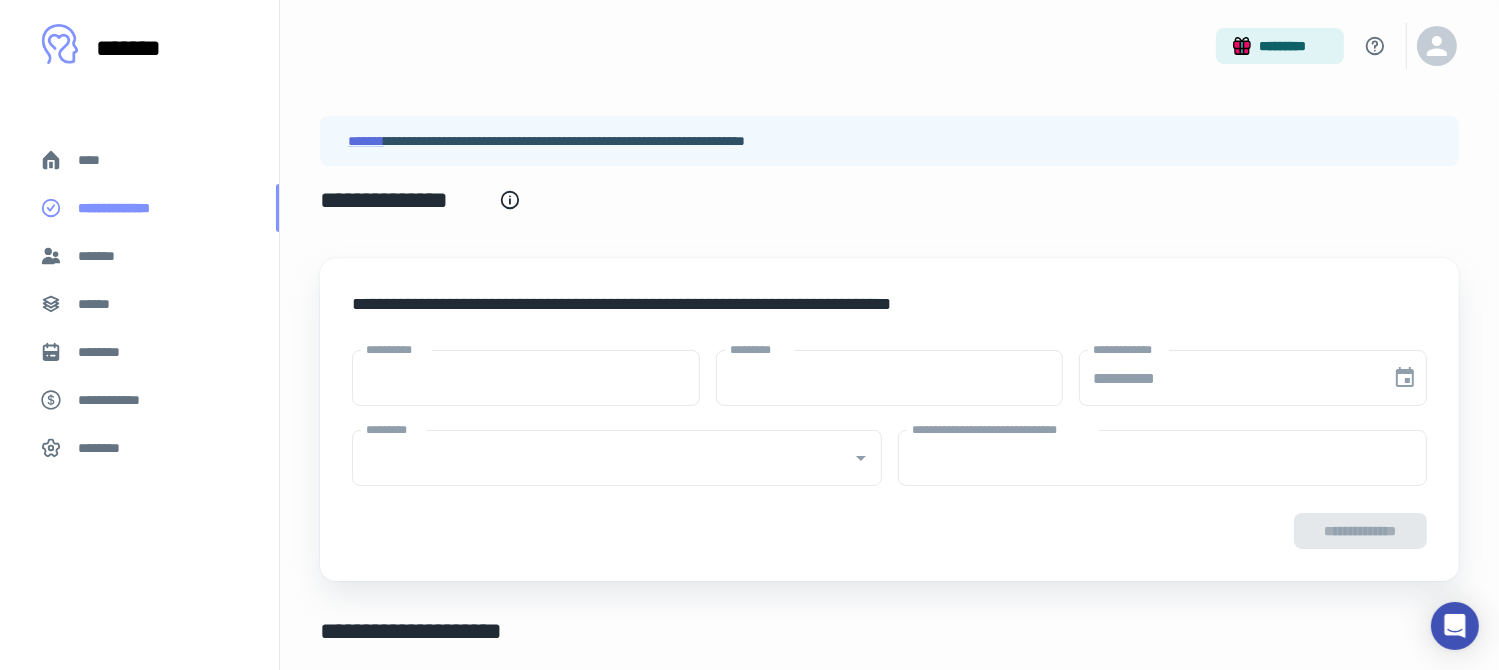 type on "****" 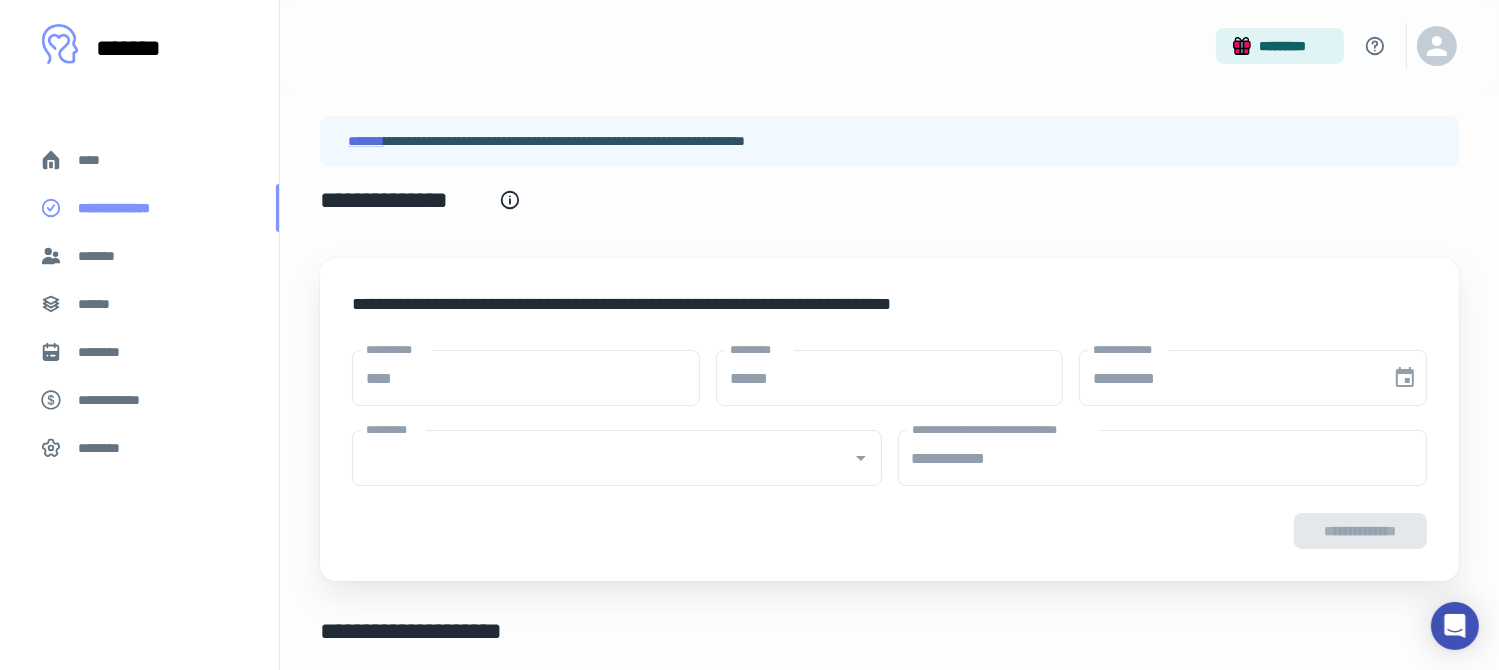 type on "**********" 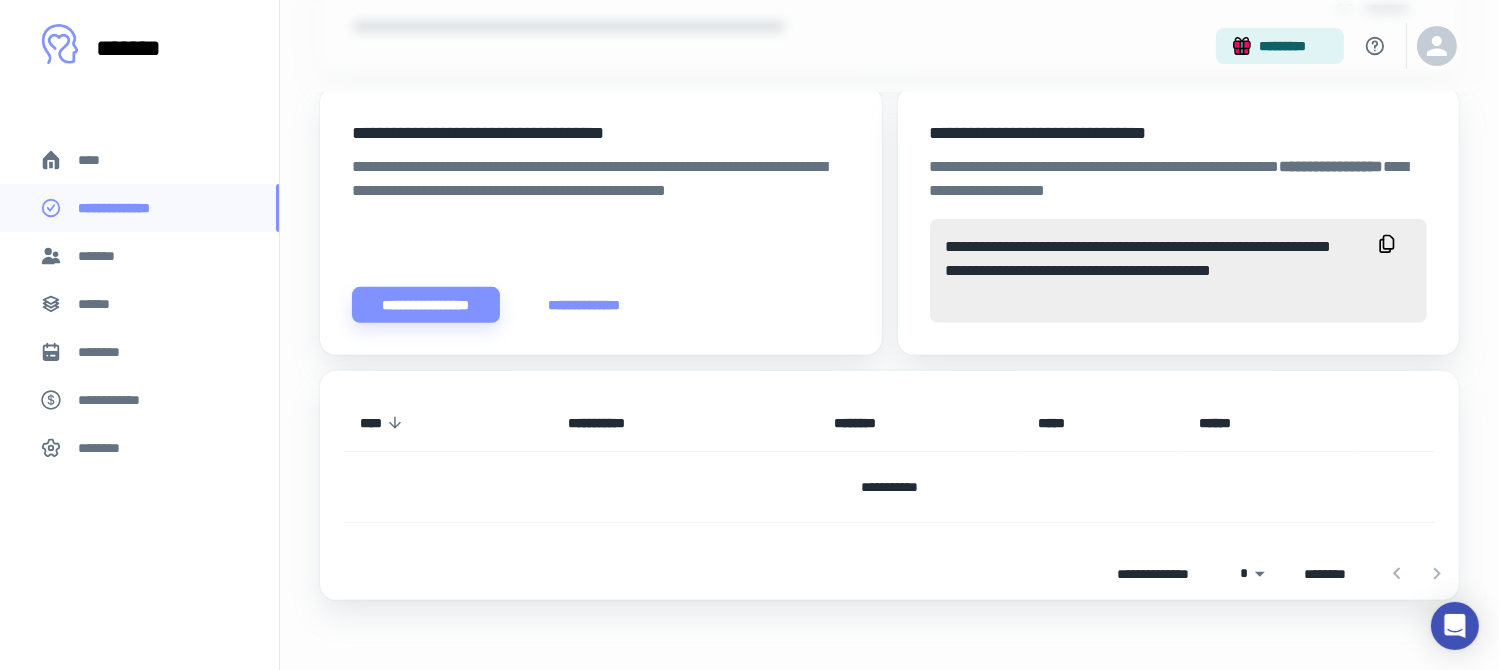 scroll, scrollTop: 728, scrollLeft: 0, axis: vertical 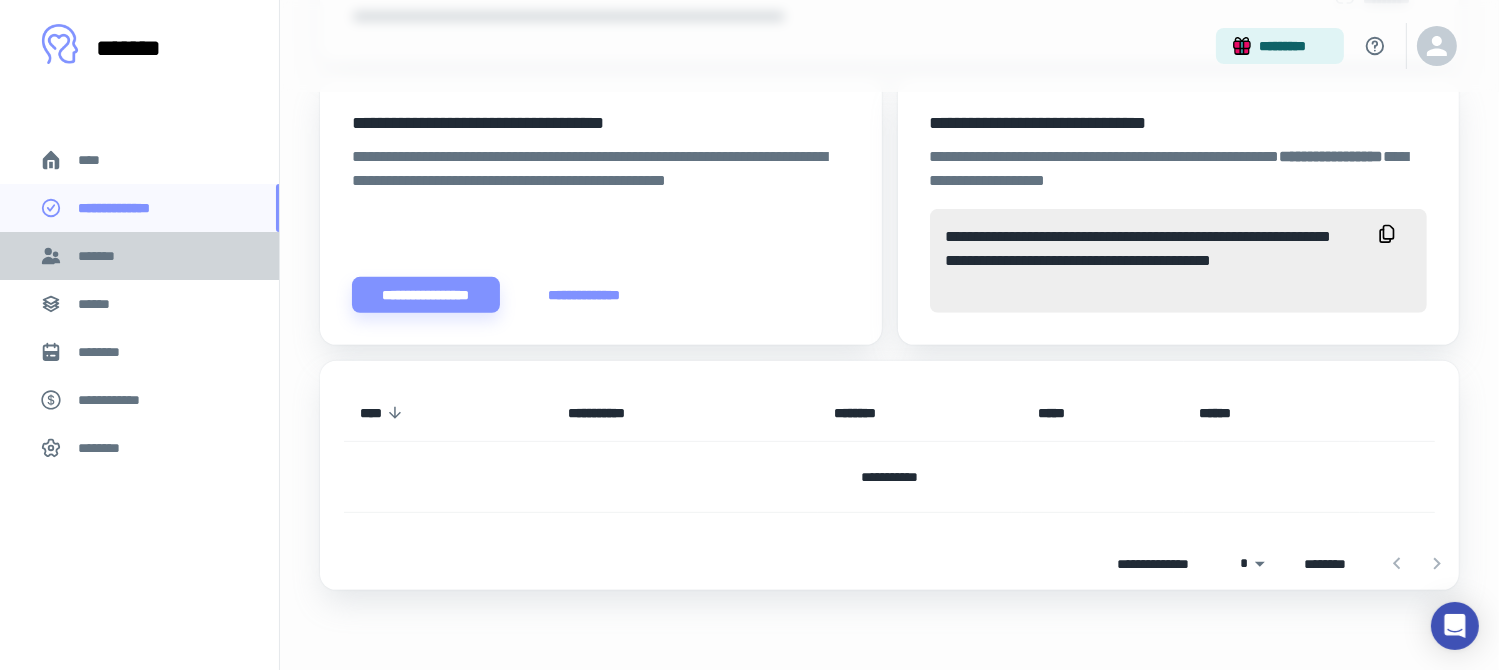 click on "*******" at bounding box center [139, 256] 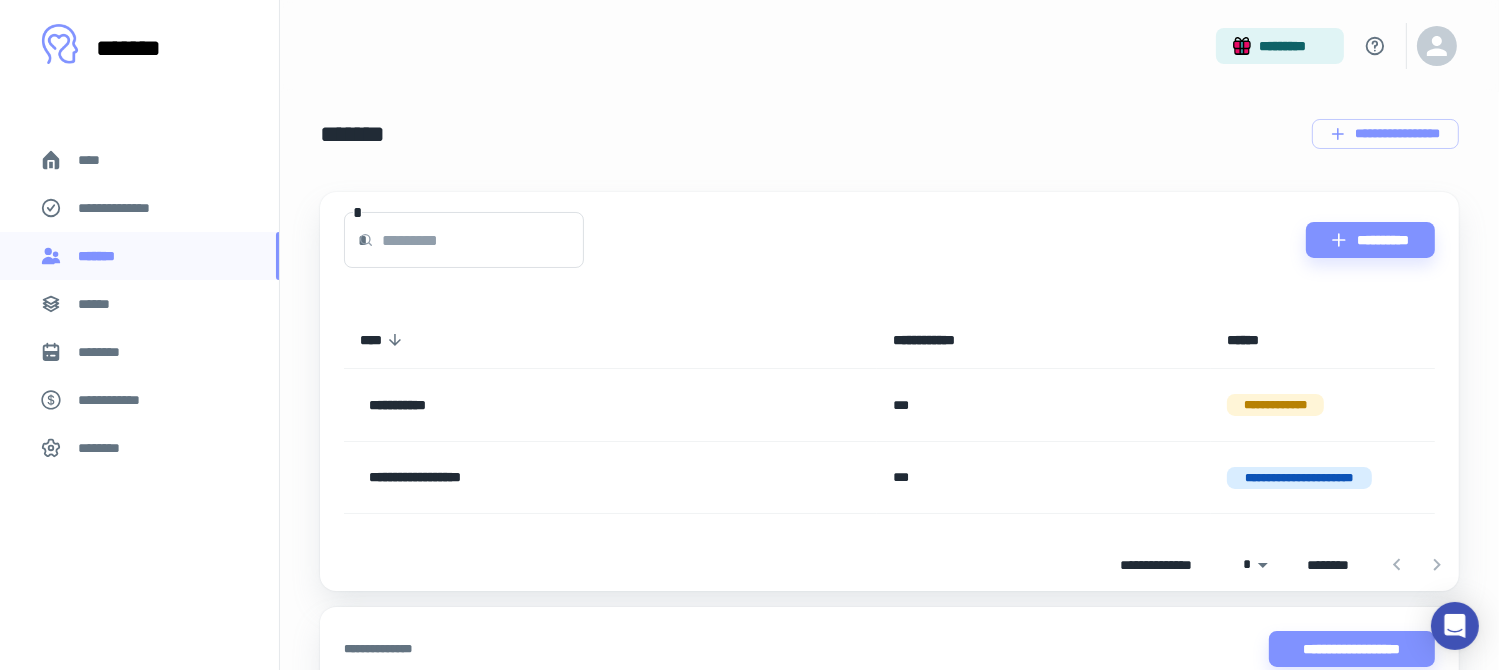 click on "**********" at bounding box center (127, 208) 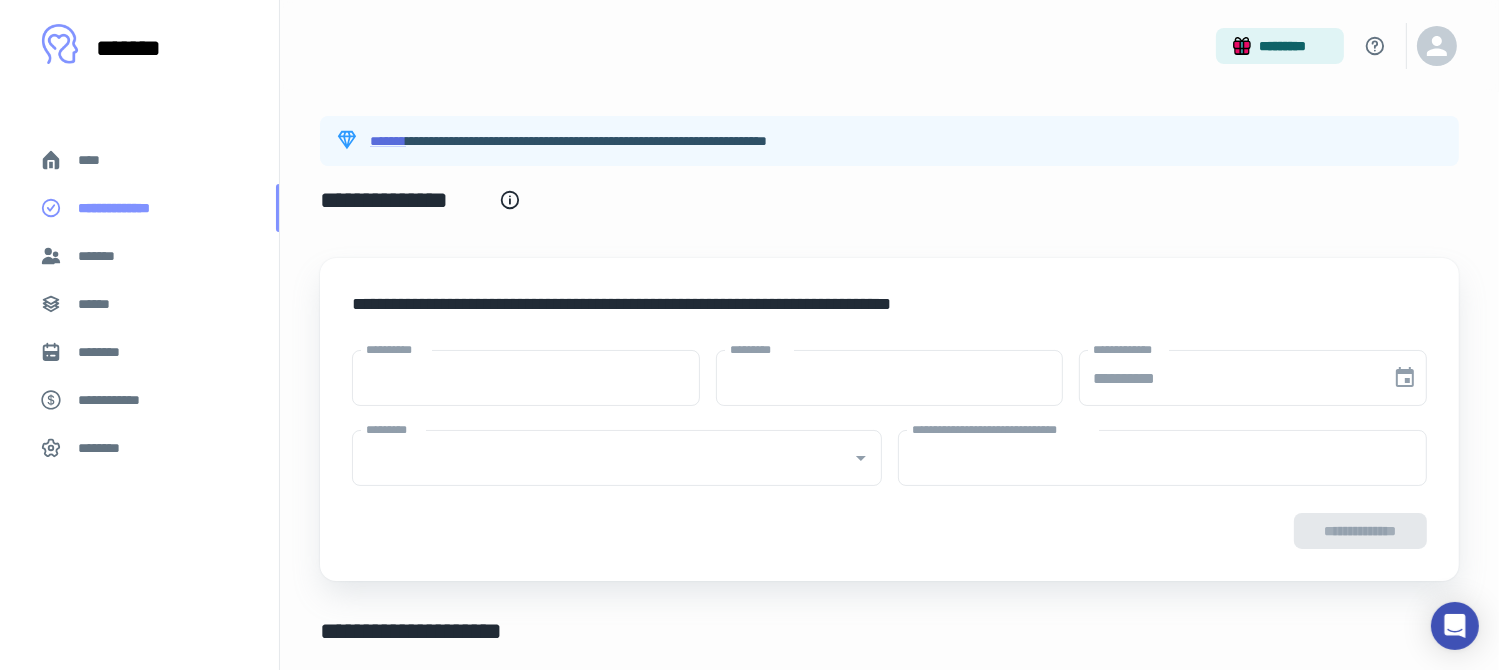 type on "****" 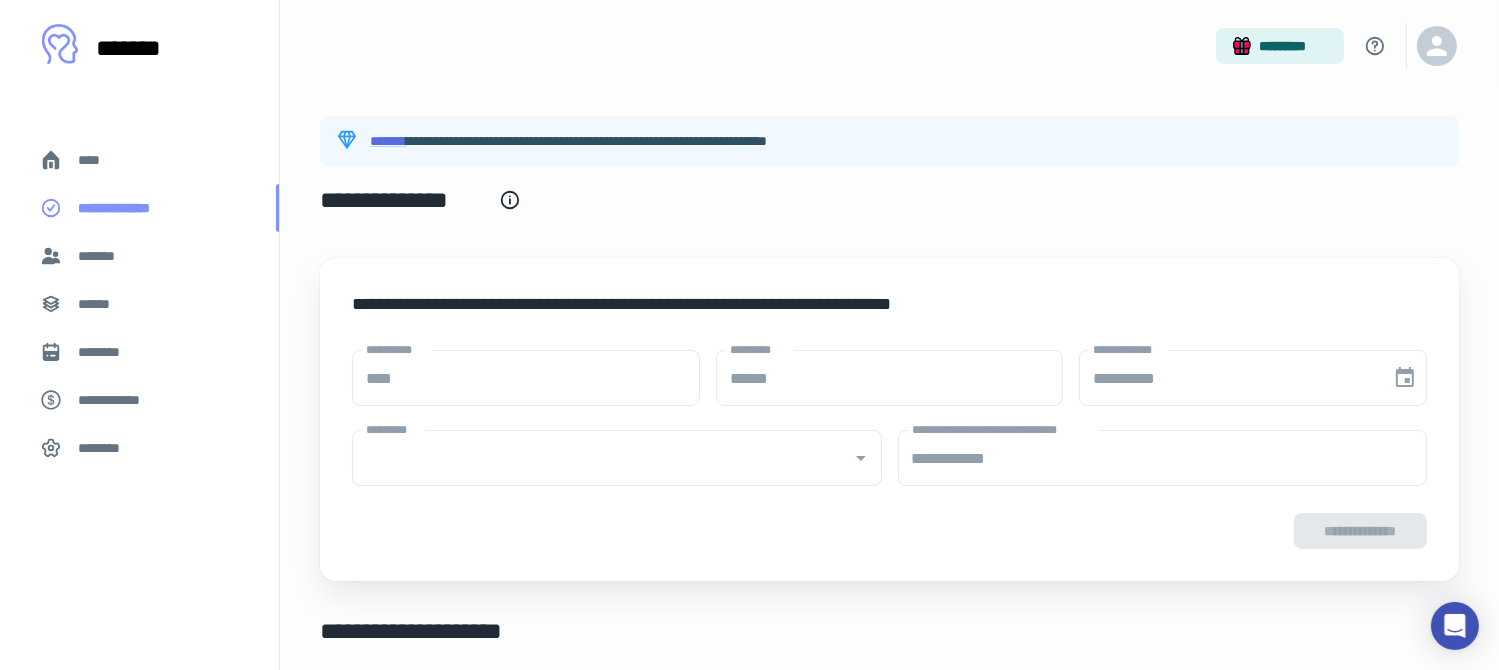 type on "**********" 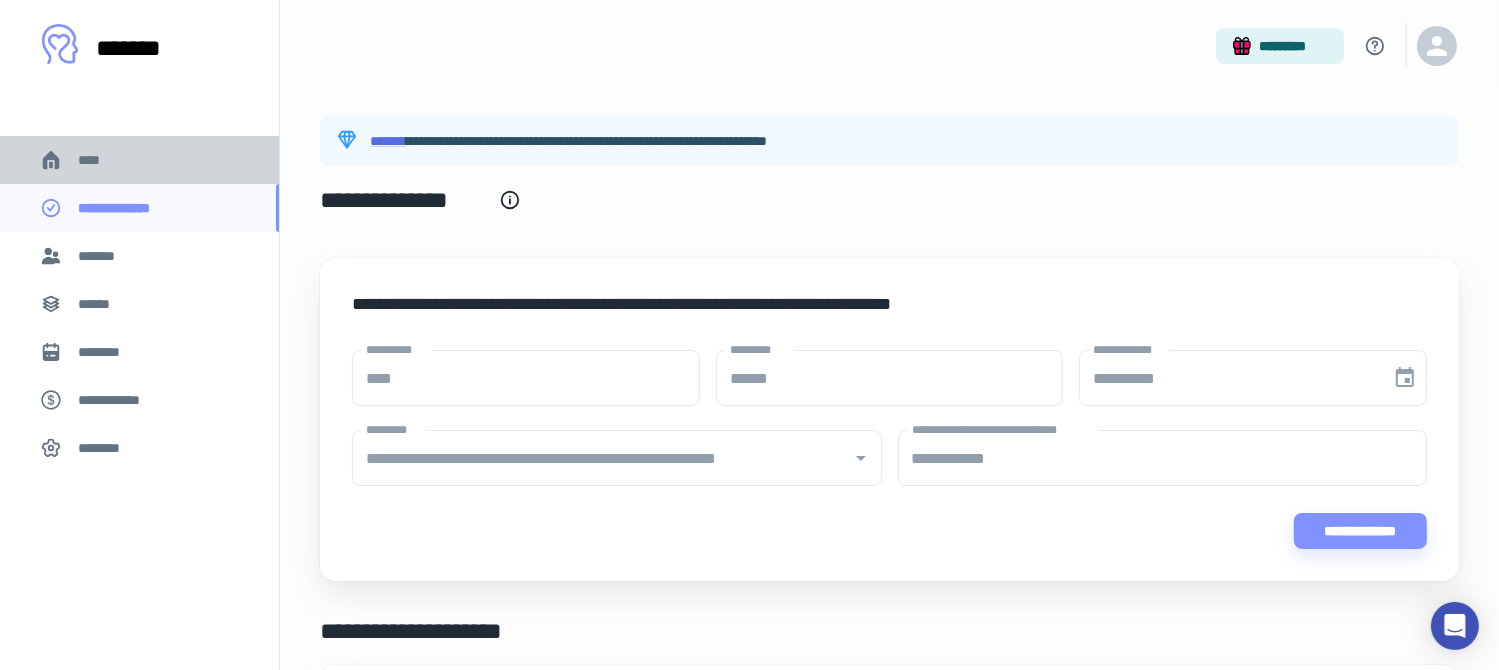 click on "****" at bounding box center [139, 160] 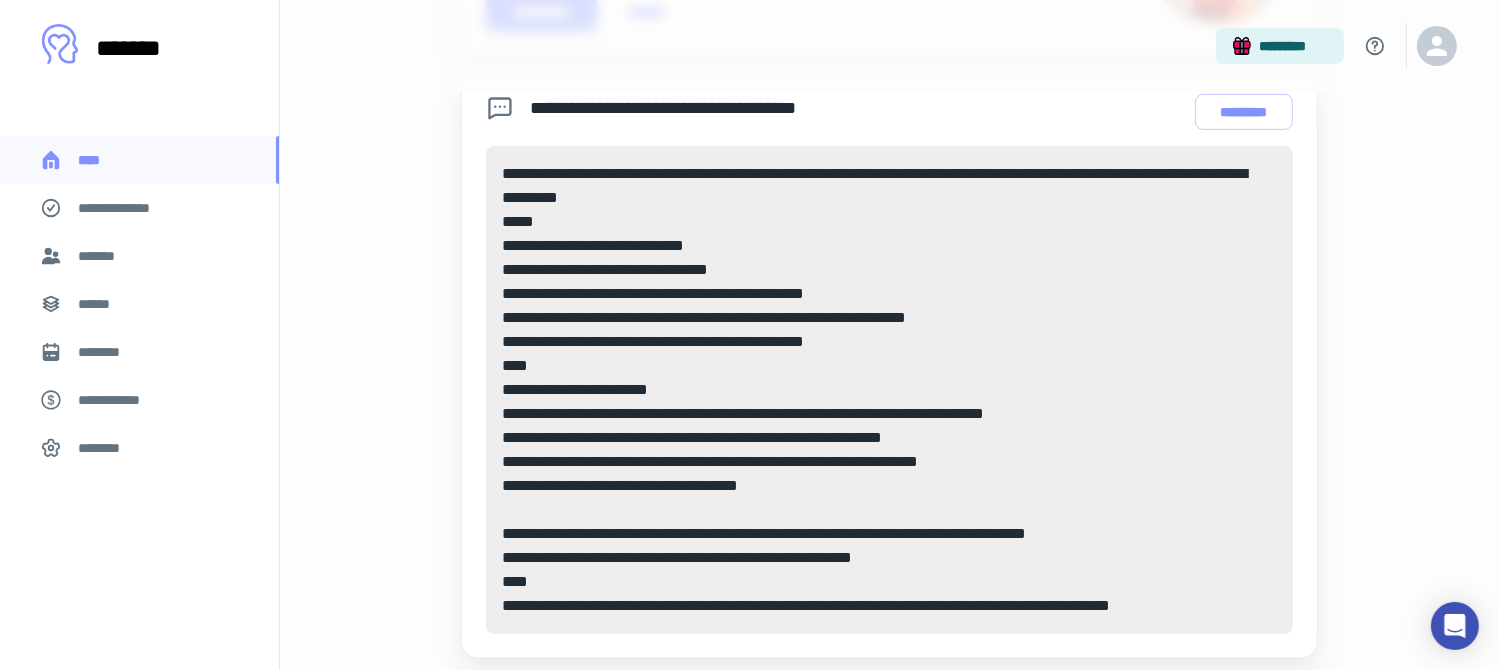 scroll, scrollTop: 1036, scrollLeft: 0, axis: vertical 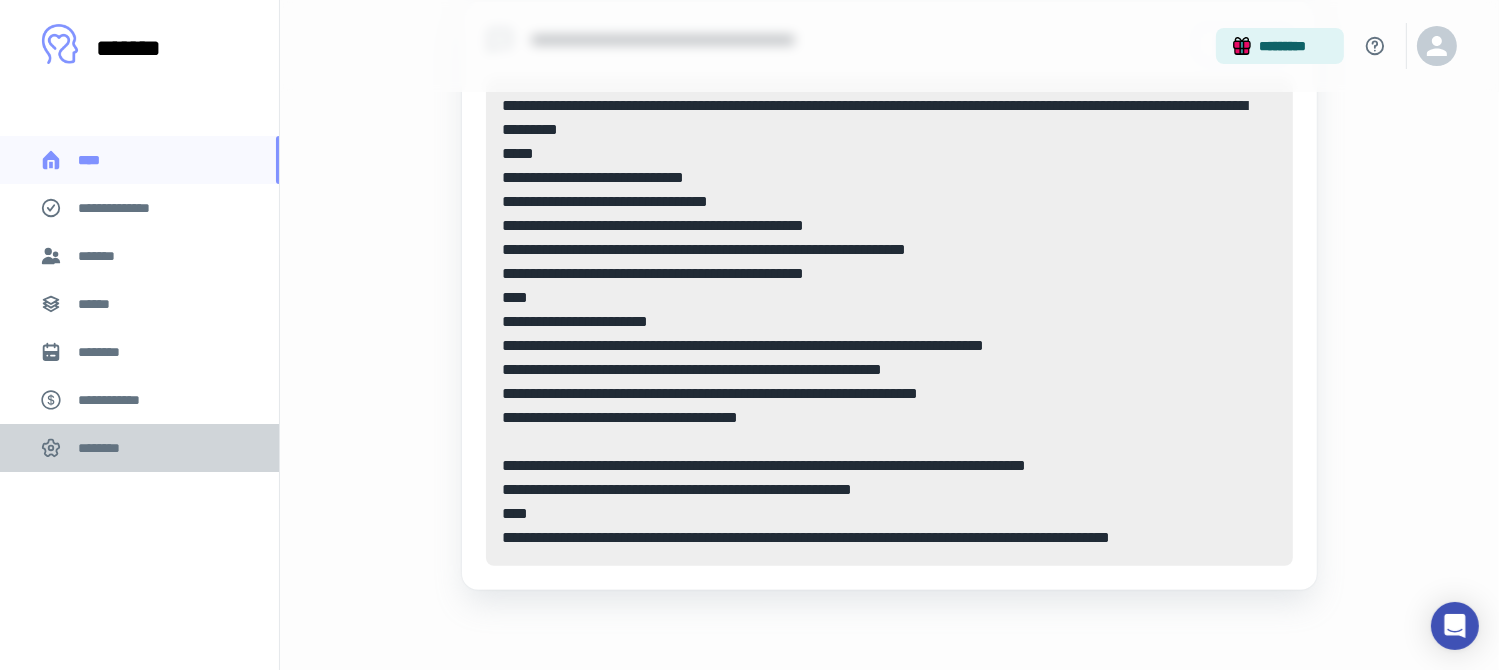 click on "********" at bounding box center (139, 448) 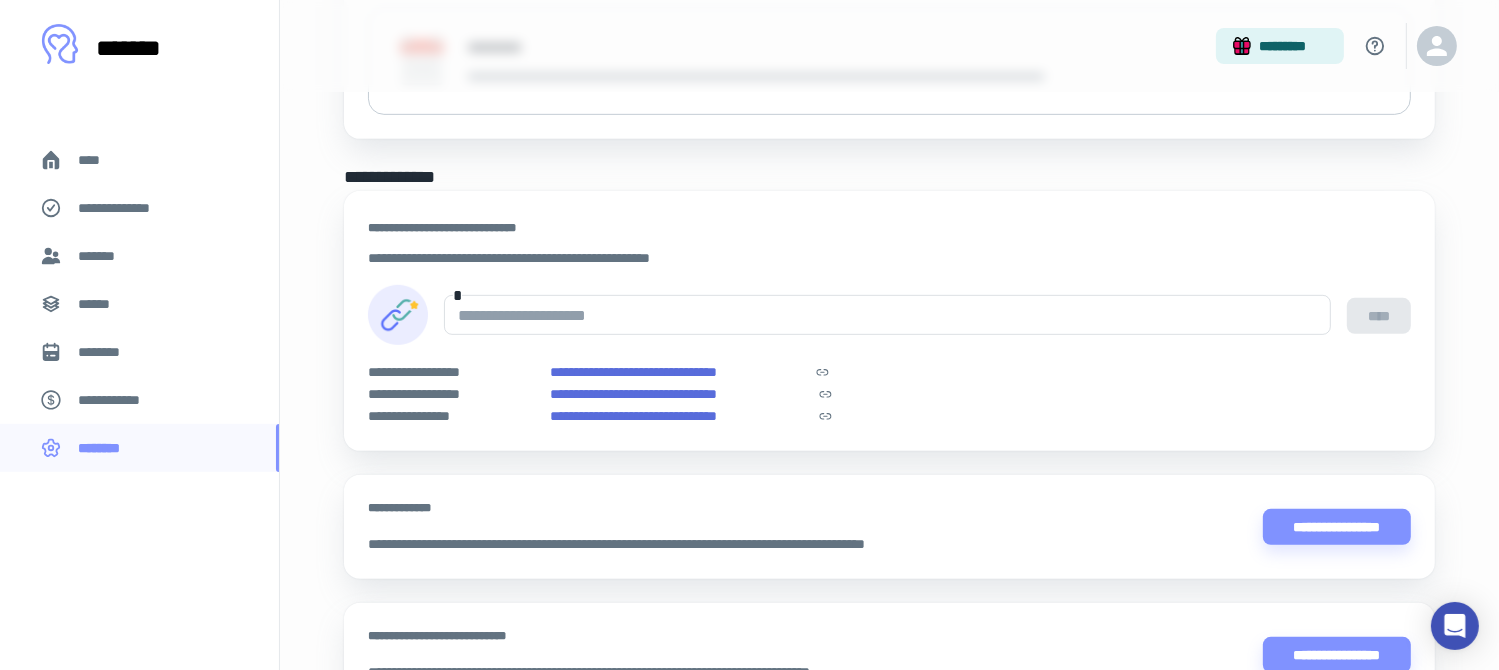 scroll, scrollTop: 956, scrollLeft: 0, axis: vertical 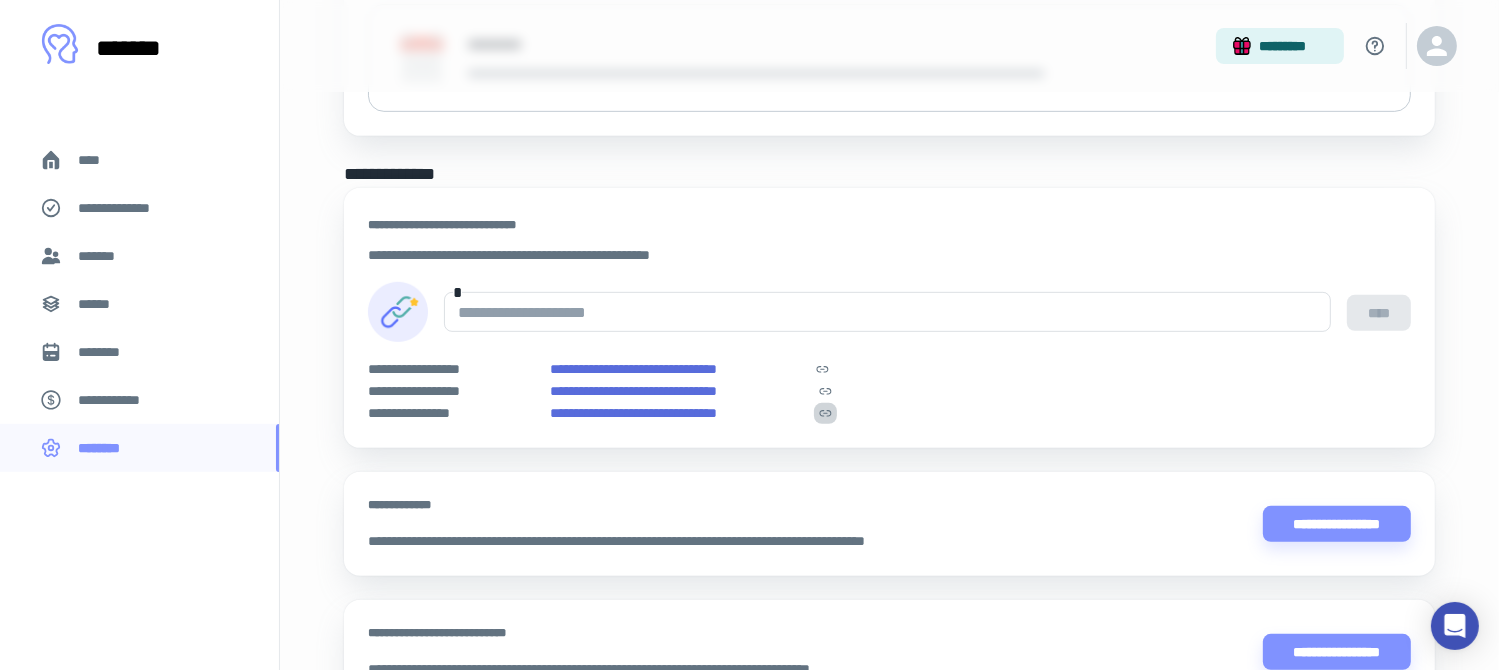 click 